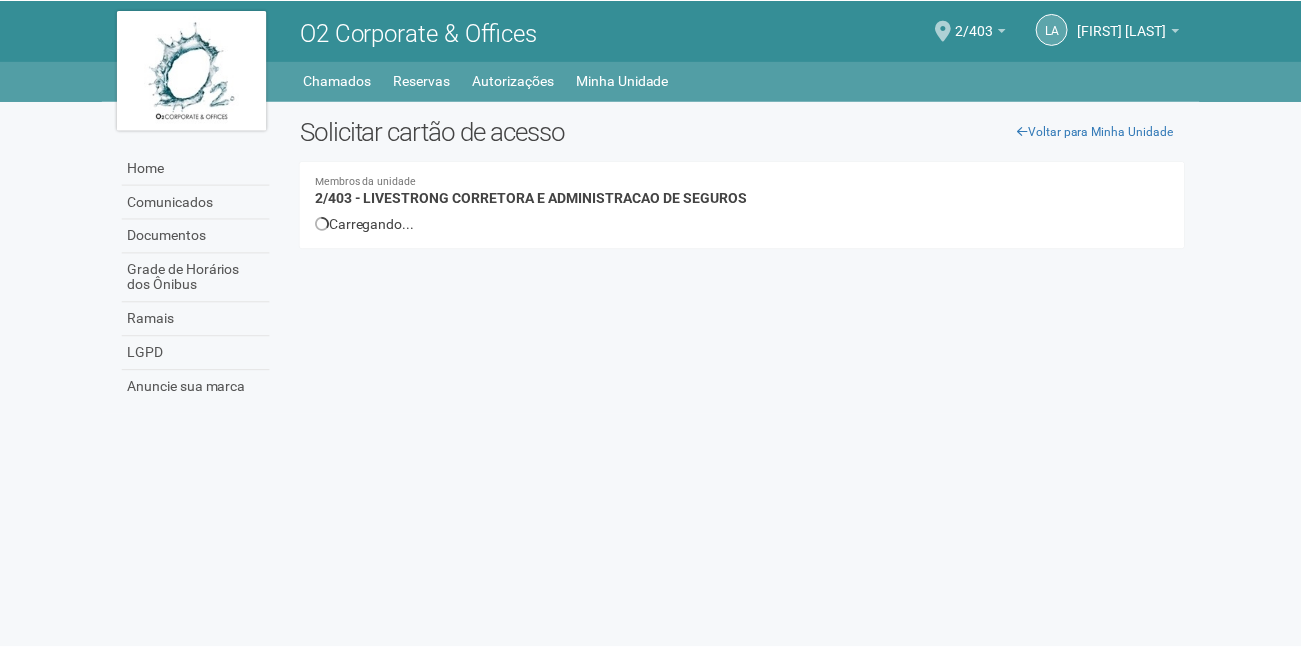 scroll, scrollTop: 0, scrollLeft: 0, axis: both 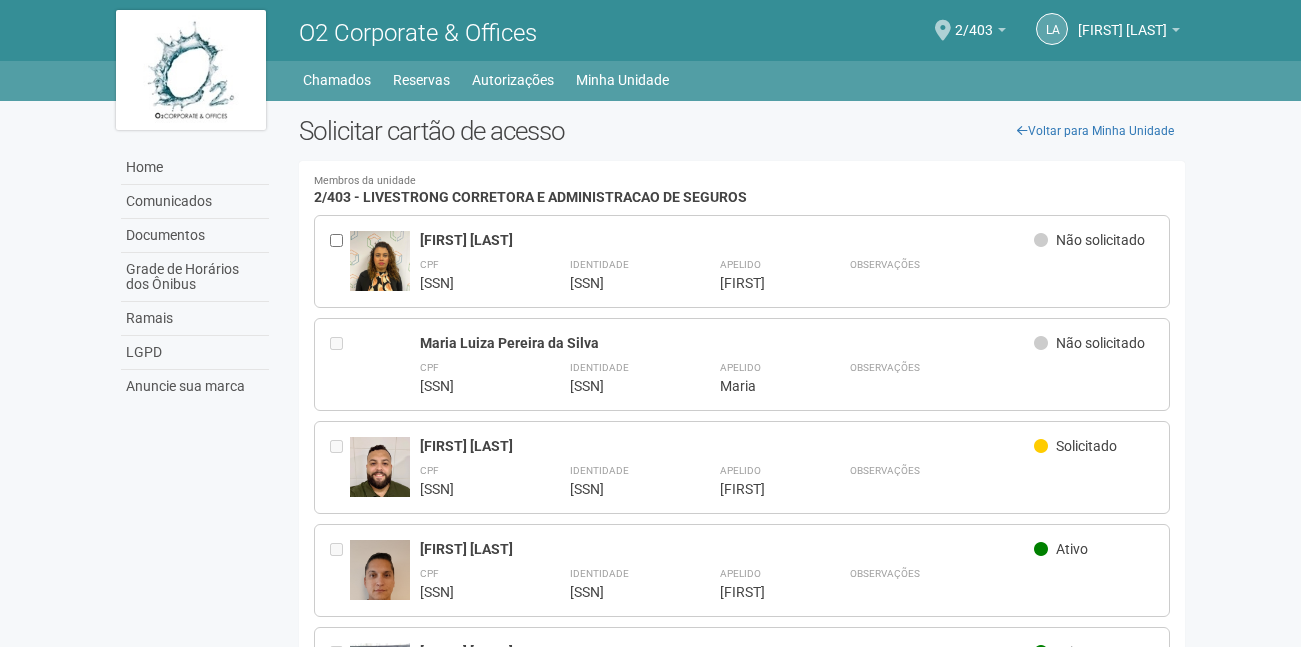 click on "Home
Comunicados
Documentos
Grade de Horários dos Ônibus
Ramais
LGPD
Anuncie sua marca
Voltar para Minha Unidade
Solicitar cartão de acesso
Membros da unidade
2/403
- LIVESTRONG CORRETORA E ADMINISTRACAO DE SEGUROS
Carregando...
Você precisa cadastrar os membros da unidade para solicitar cartões de acesso.
Voltar para minha unidade" at bounding box center [651, 4798] 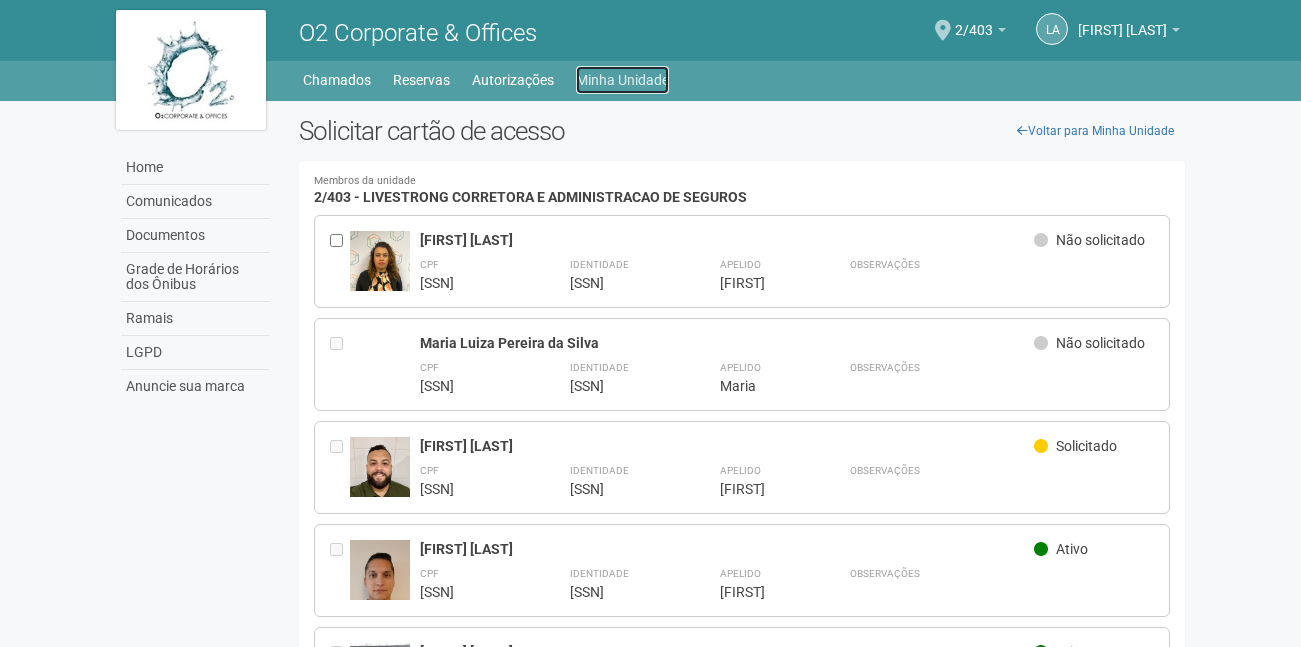 click on "Minha Unidade" at bounding box center (622, 80) 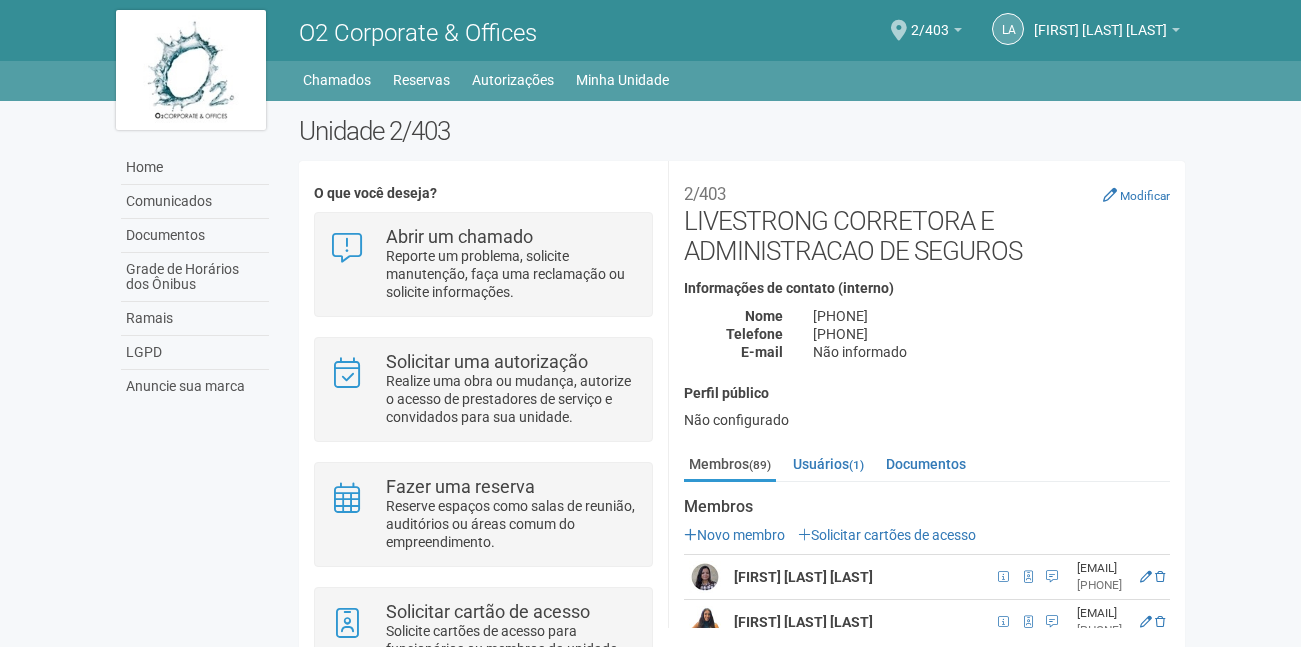 scroll, scrollTop: 0, scrollLeft: 0, axis: both 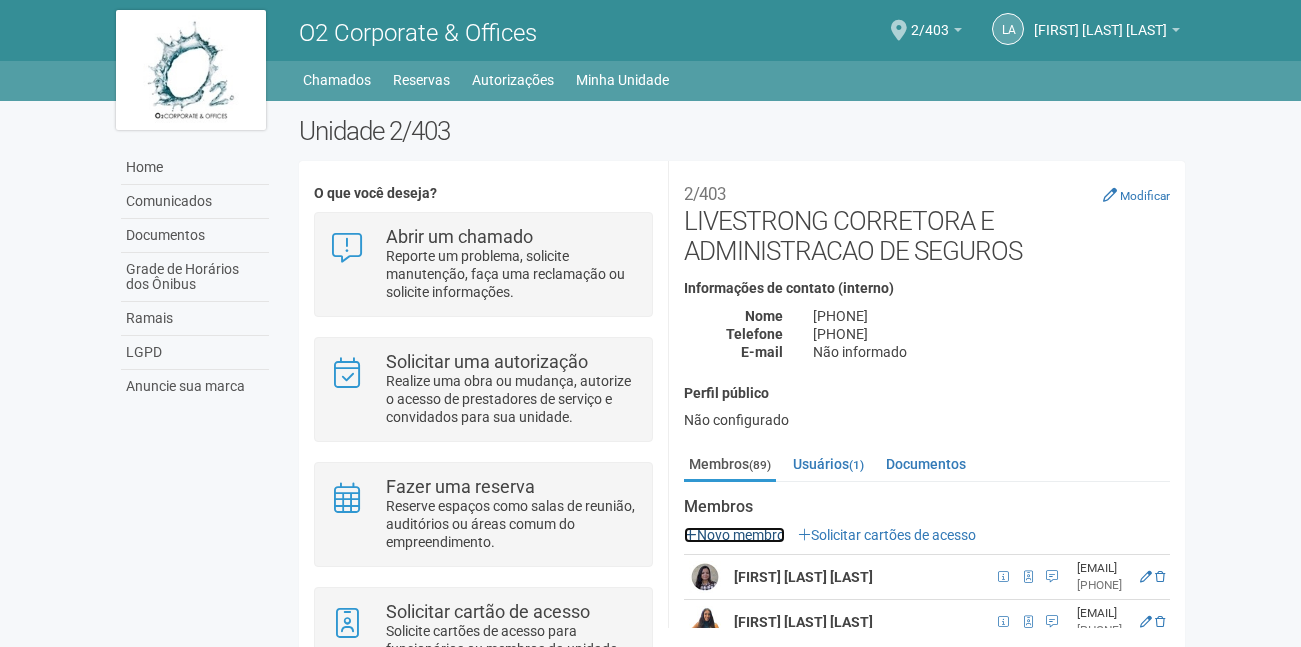 click on "Novo membro" at bounding box center (734, 535) 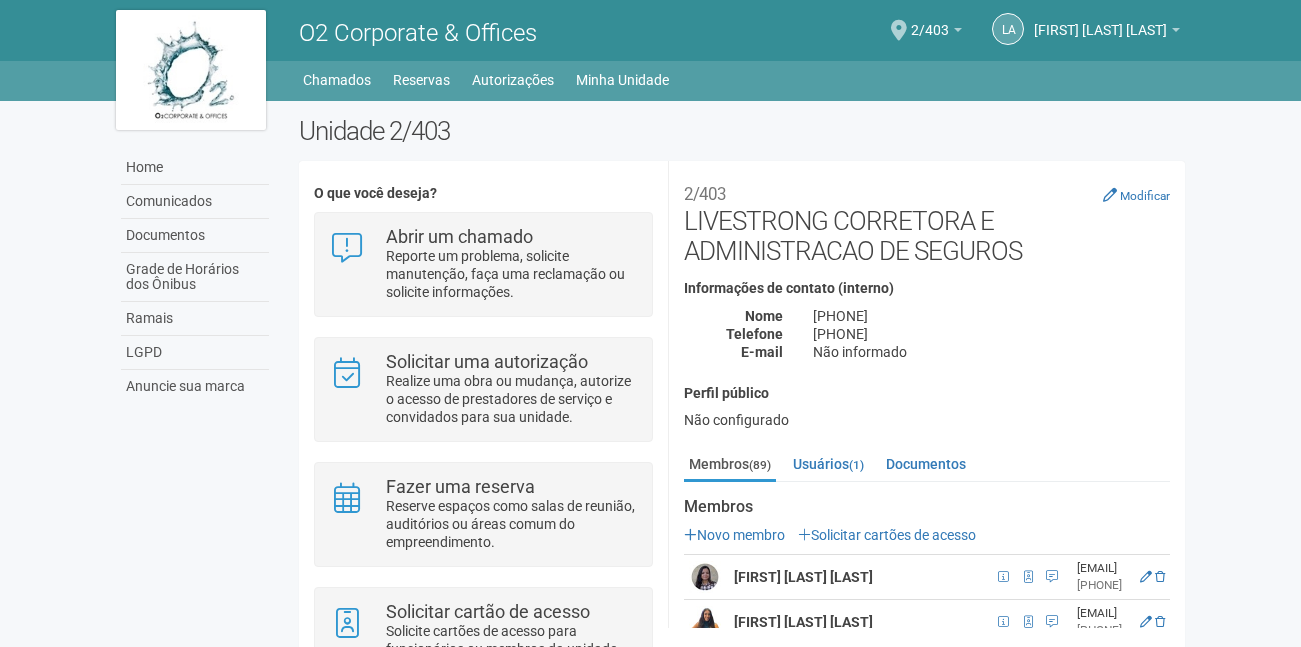 scroll, scrollTop: 2, scrollLeft: 0, axis: vertical 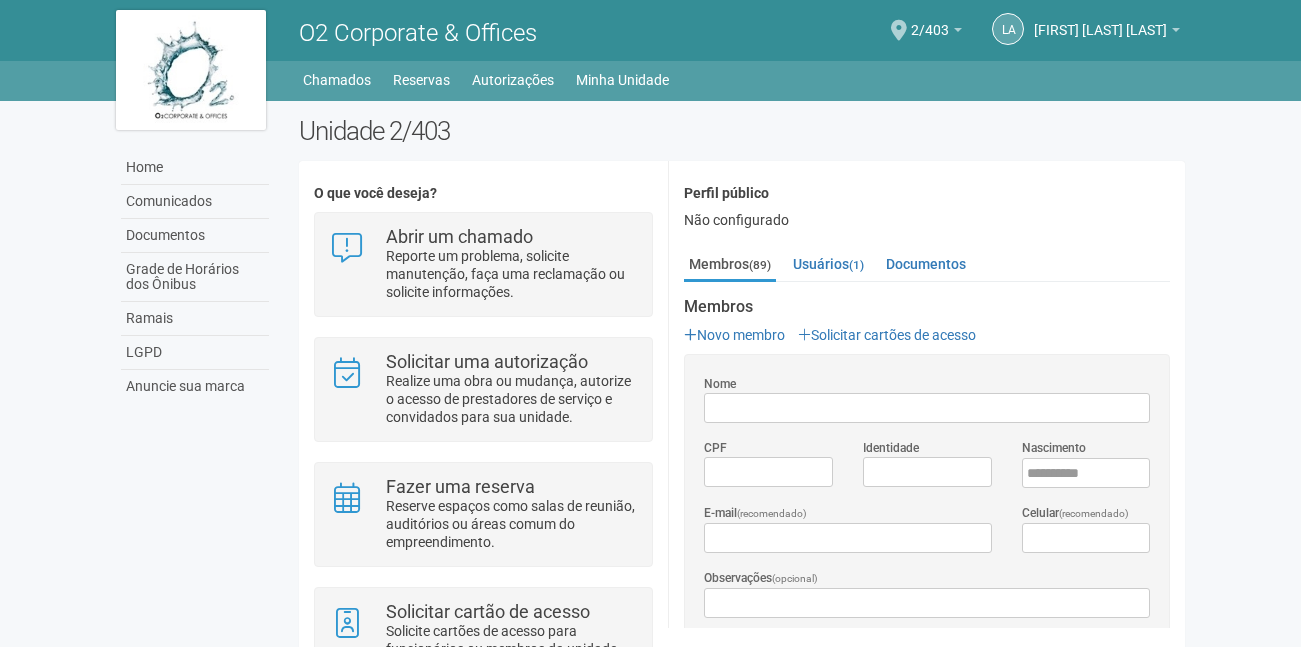 click on "Nome" at bounding box center (927, 408) 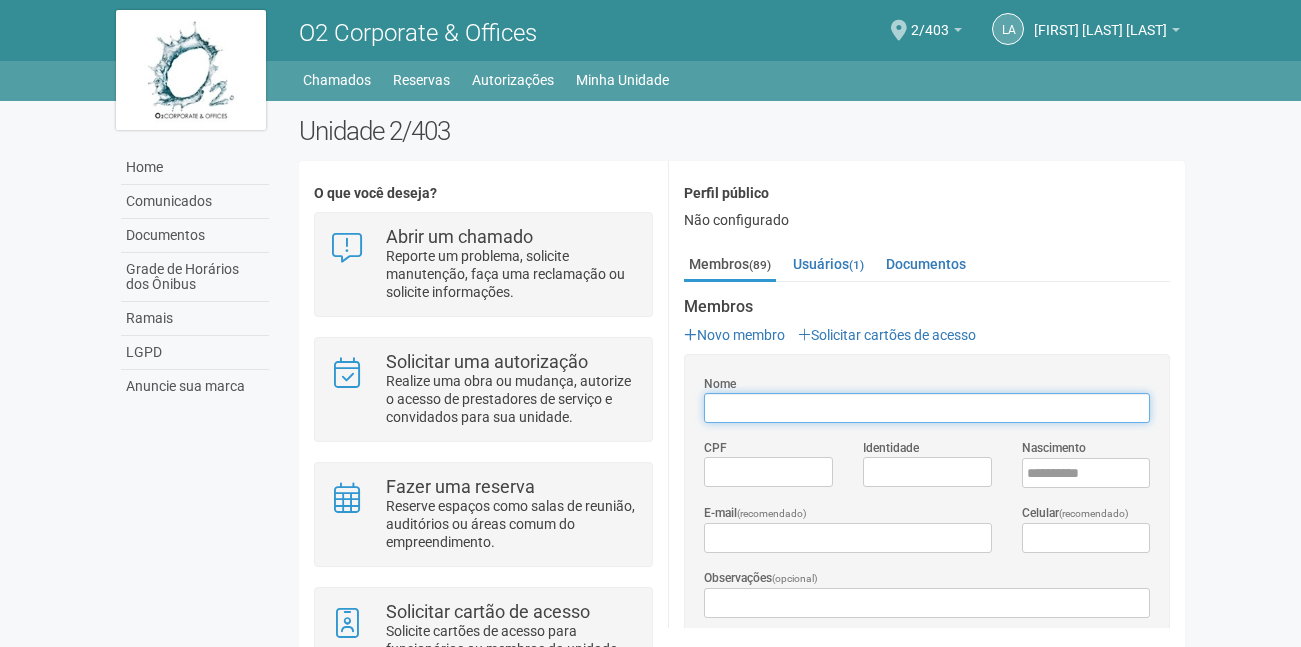 click on "Nome" at bounding box center [927, 408] 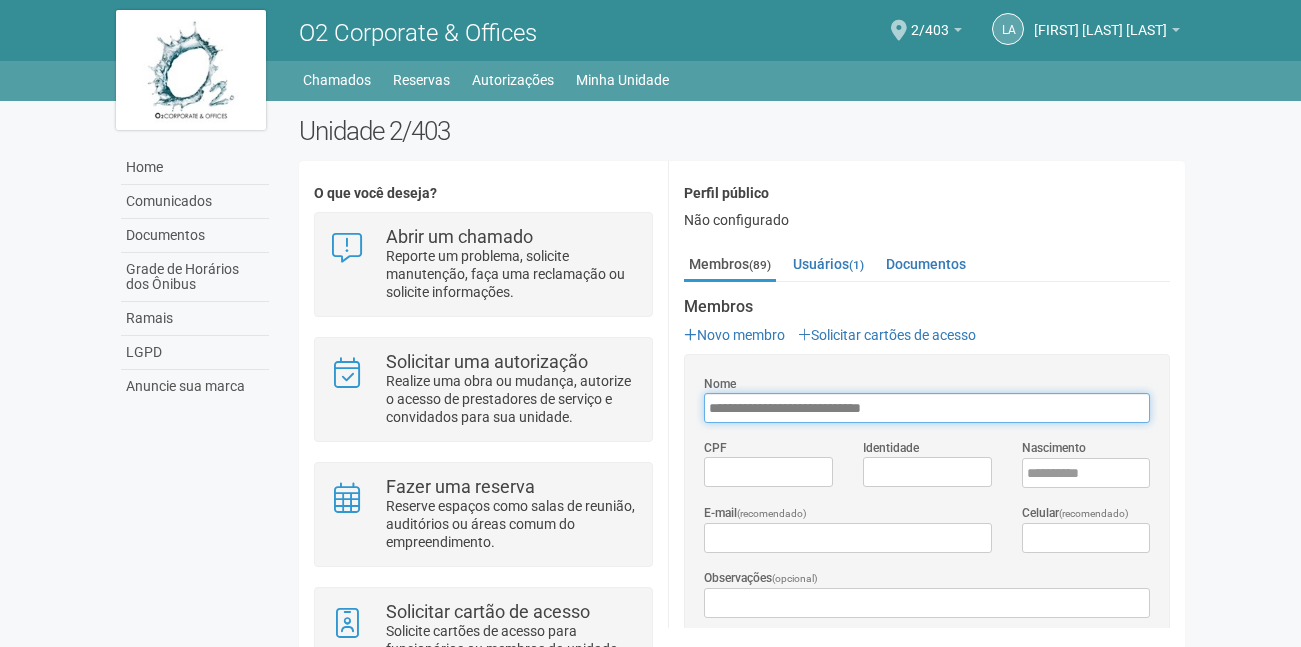 type on "**********" 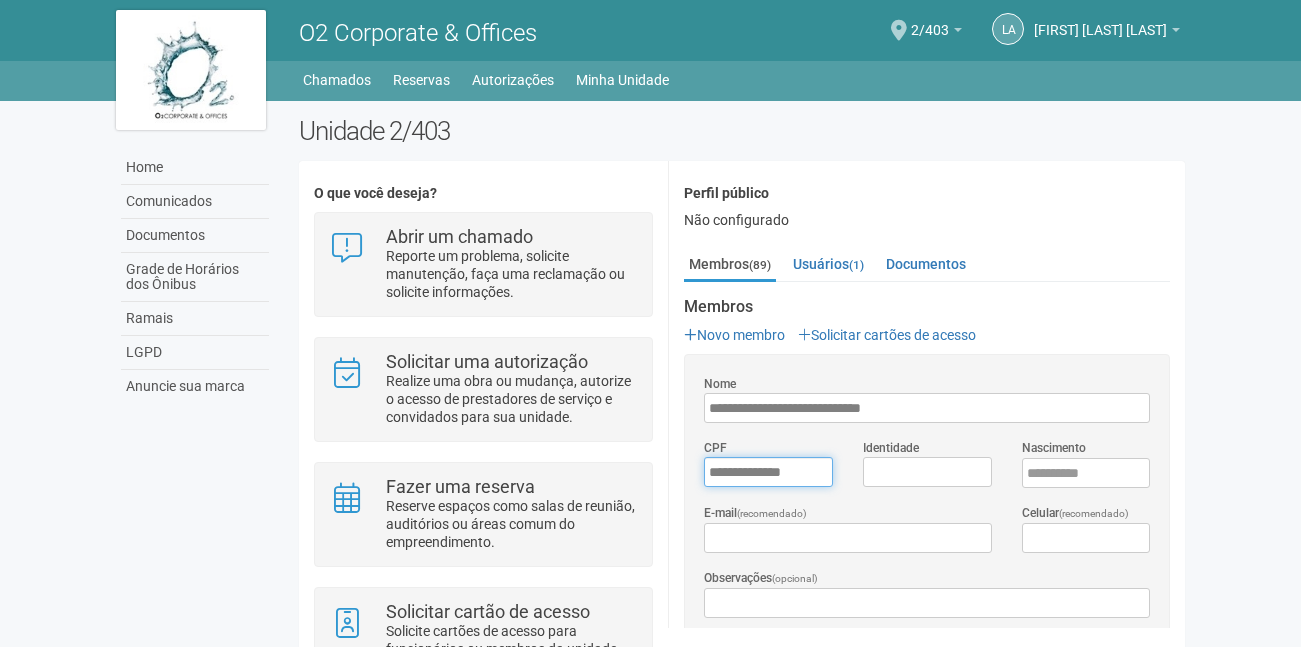 click on "*********" at bounding box center [768, 472] 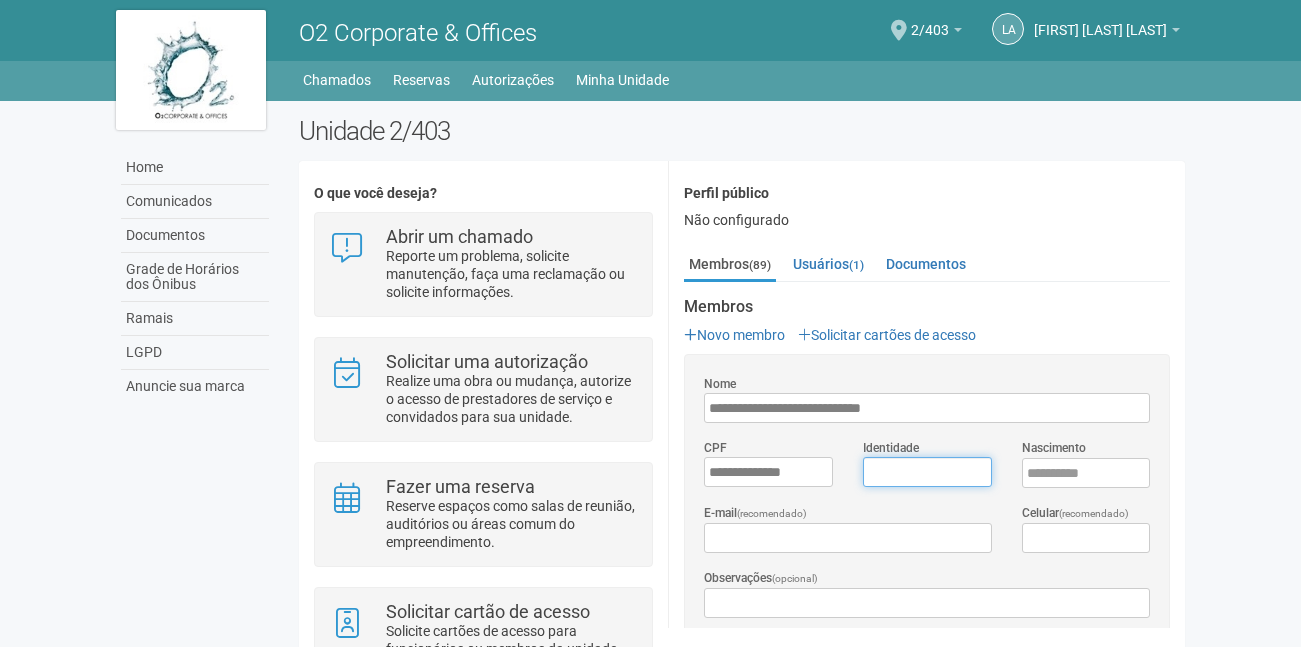 click on "Identidade" at bounding box center [927, 472] 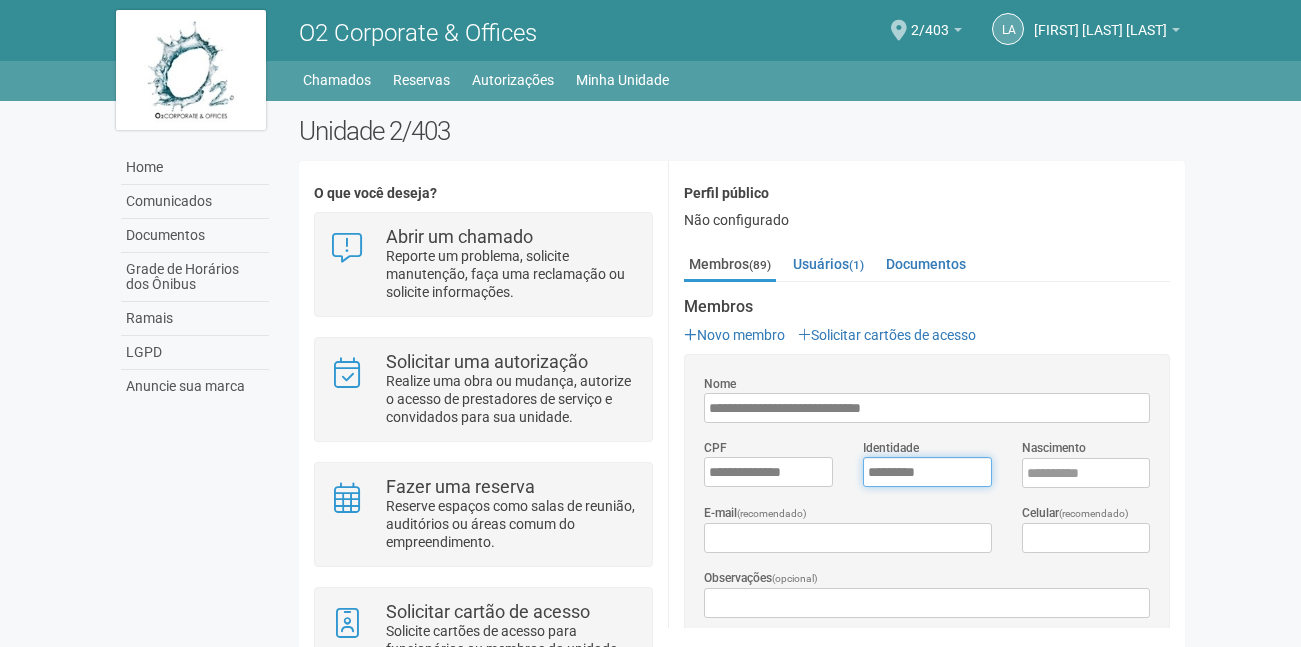 type on "*********" 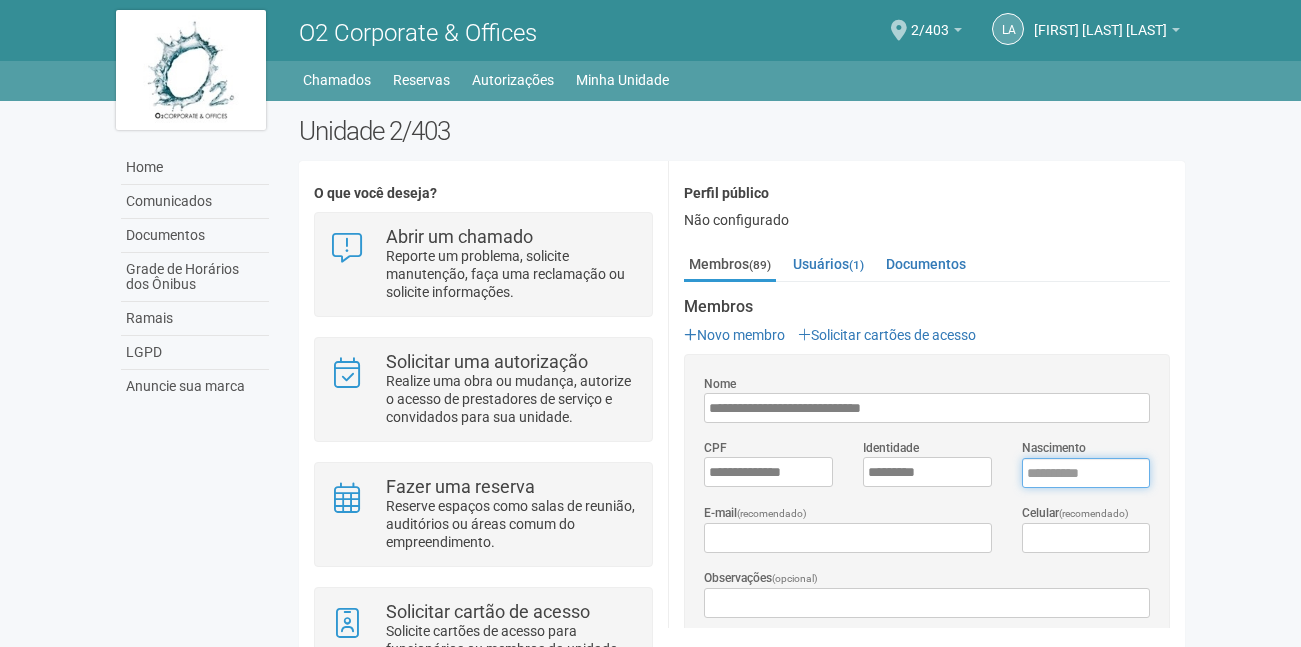 click on "Nascimento" at bounding box center [1086, 473] 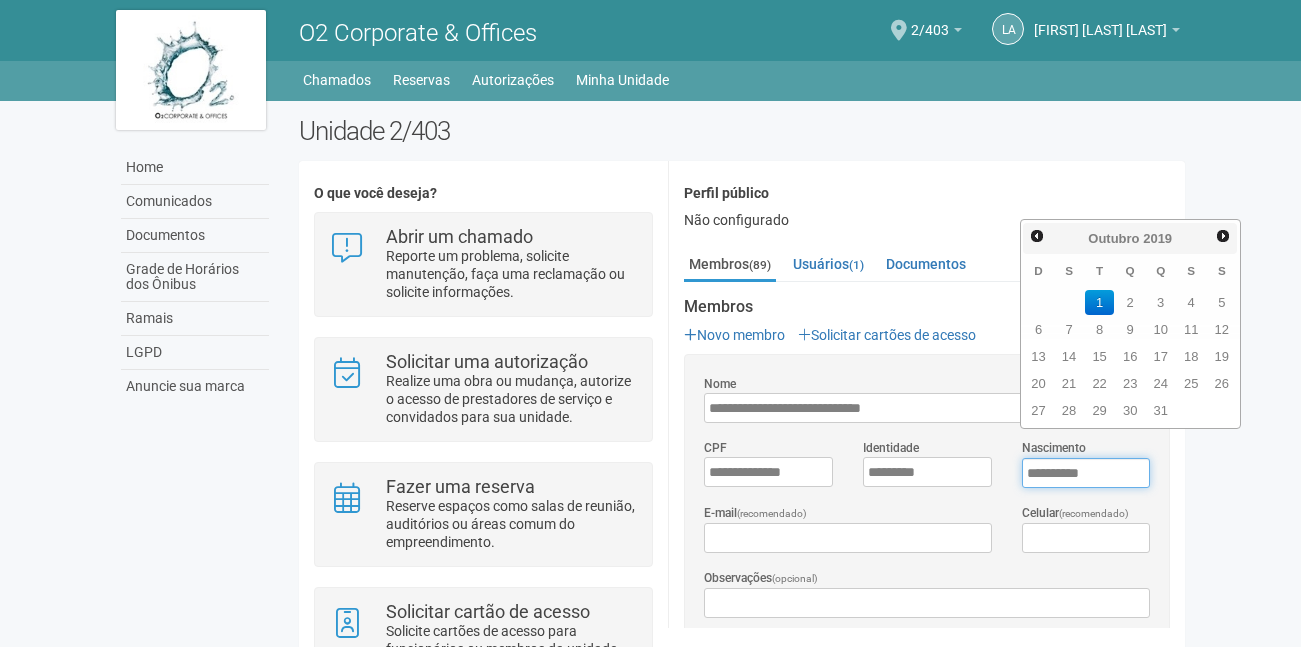 type on "**********" 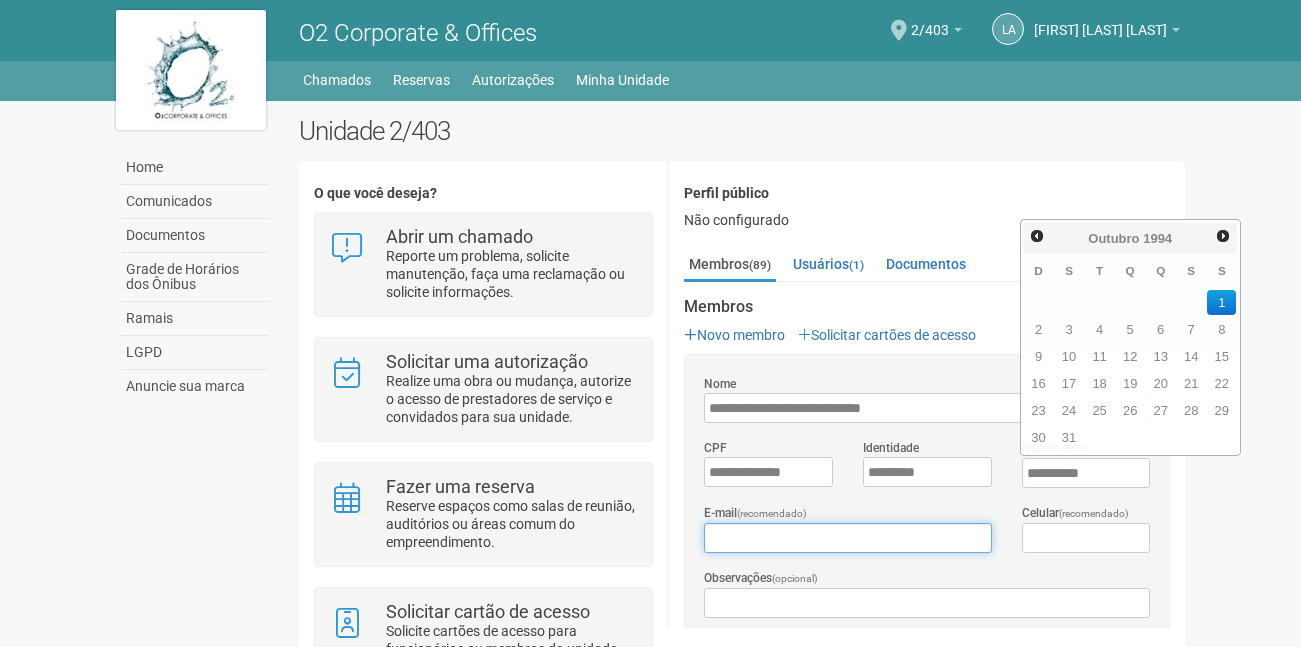 click on "E-mail  (recomendado)" at bounding box center (847, 538) 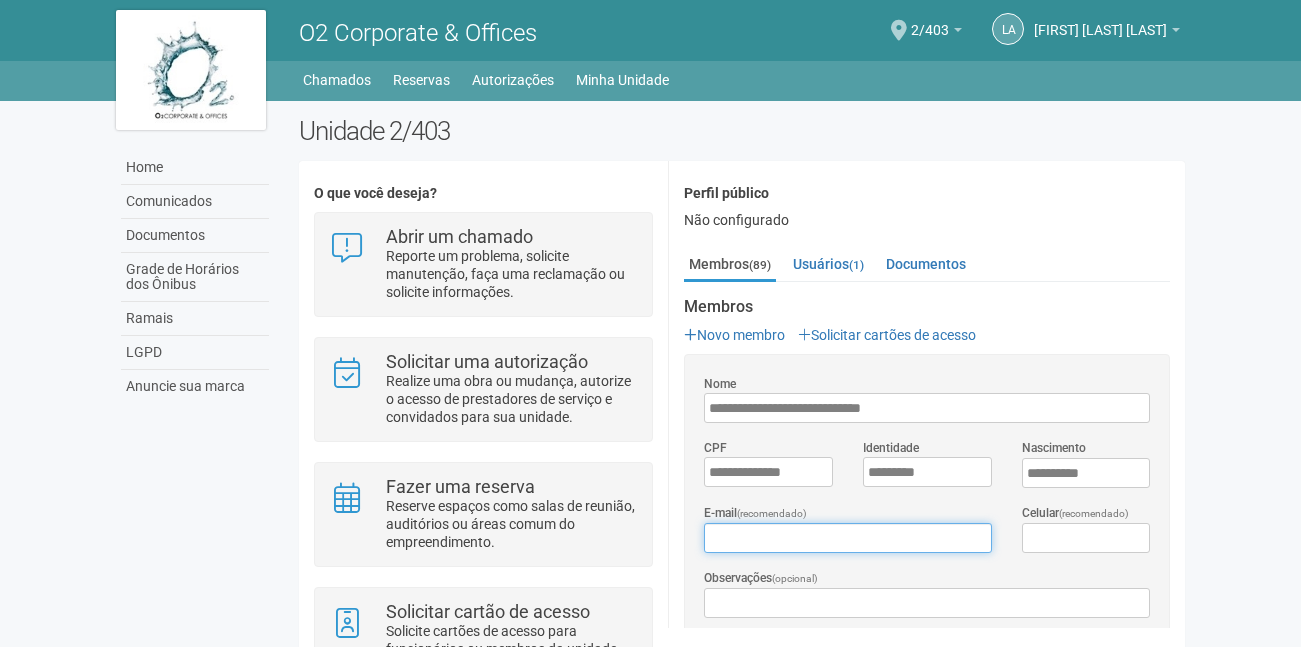 type on "**********" 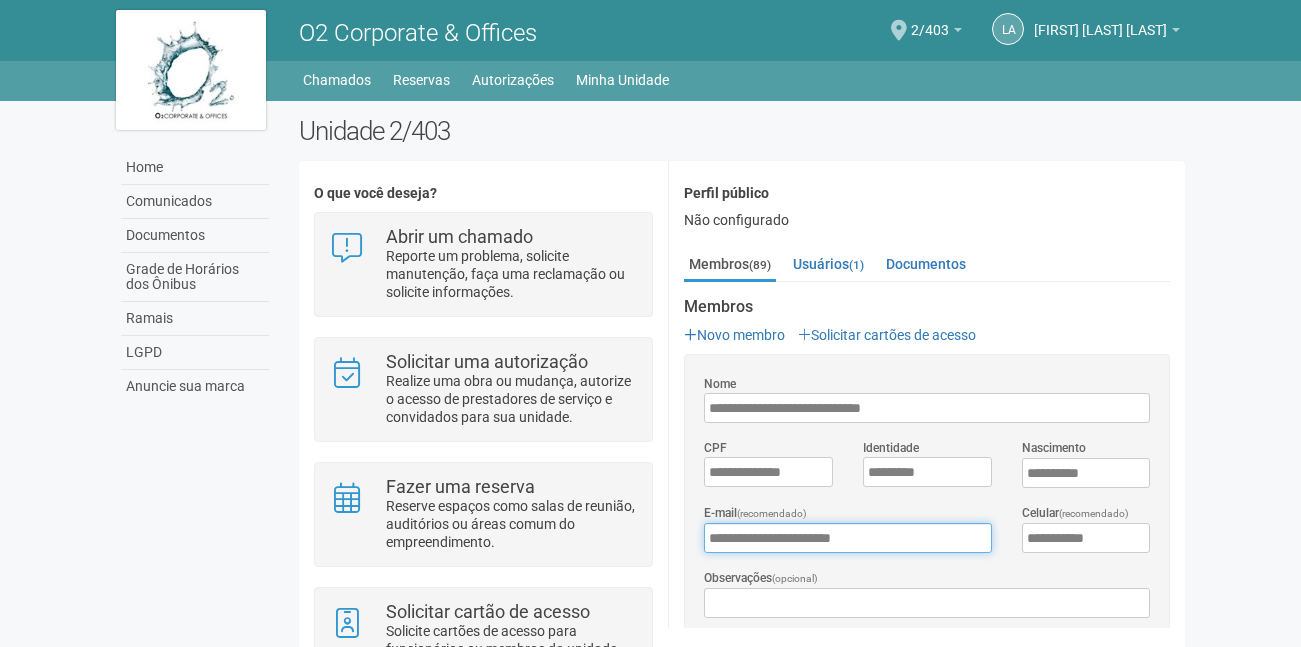 type on "**********" 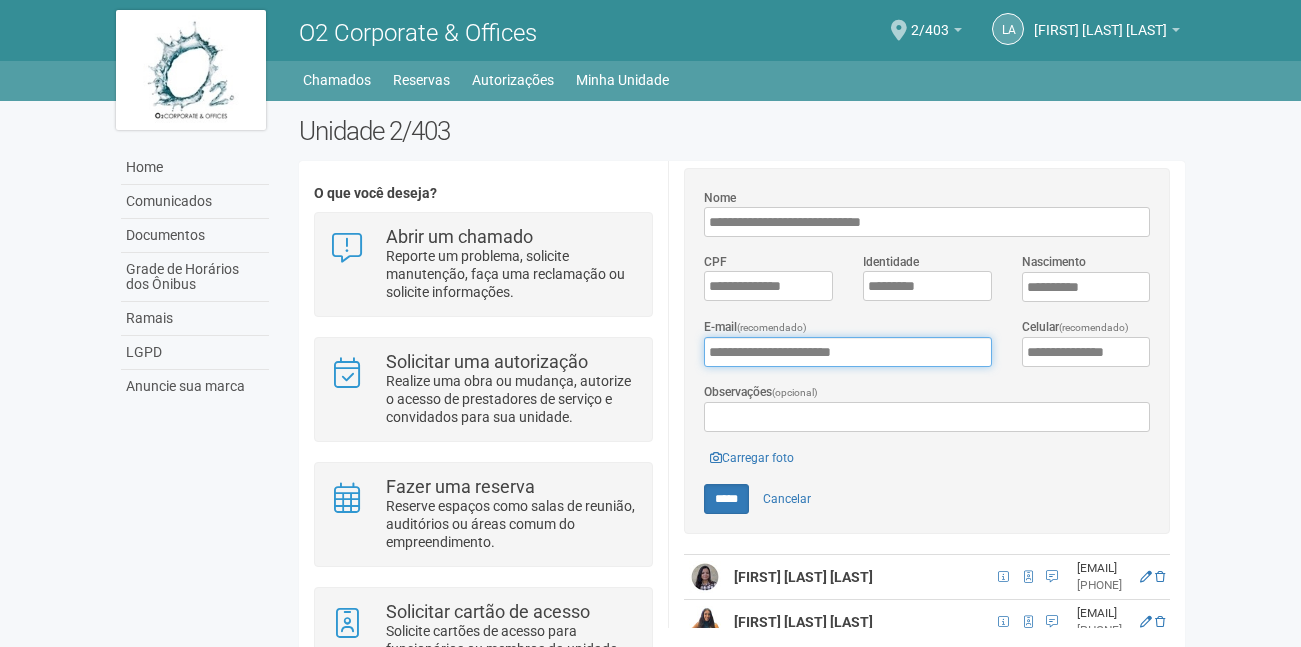 scroll, scrollTop: 400, scrollLeft: 0, axis: vertical 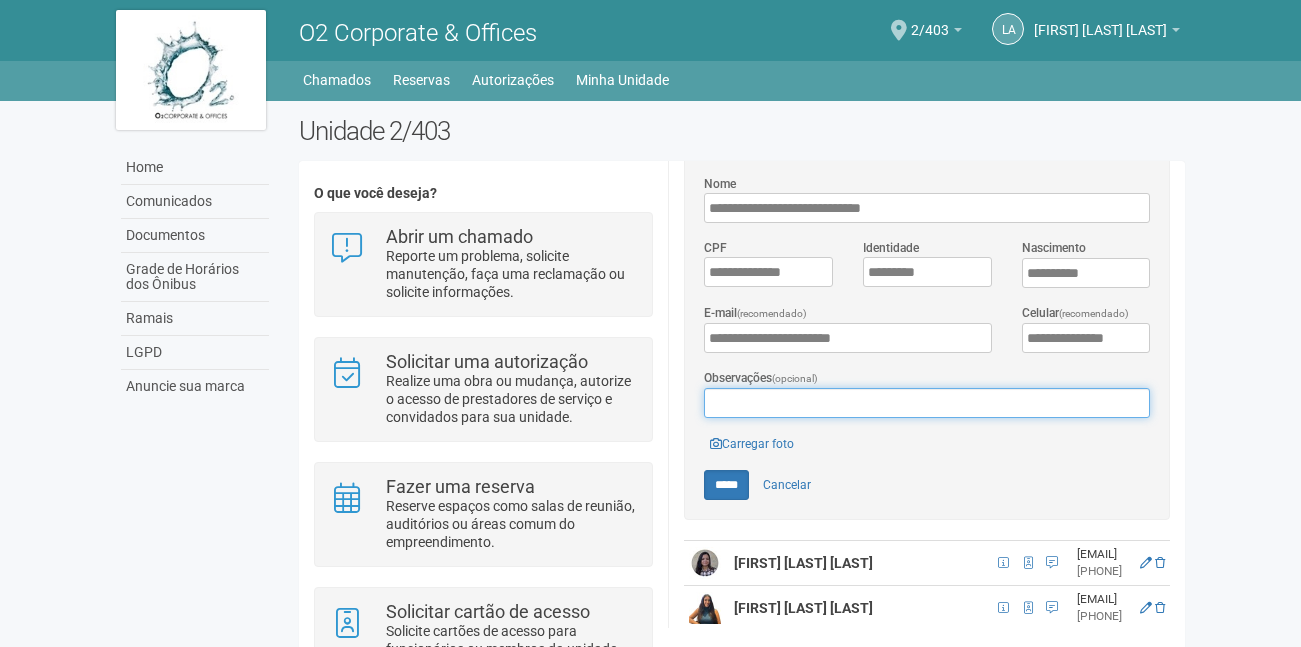 click on "Observações  (opcional)" at bounding box center [927, 403] 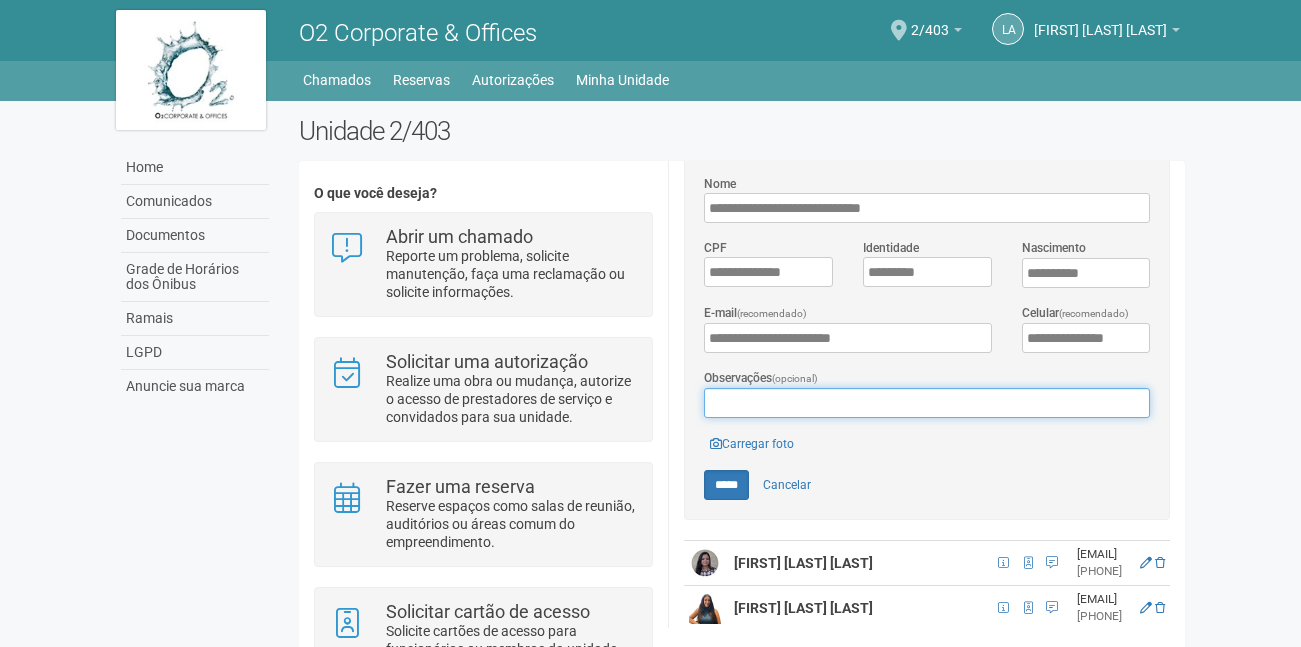 type on "**********" 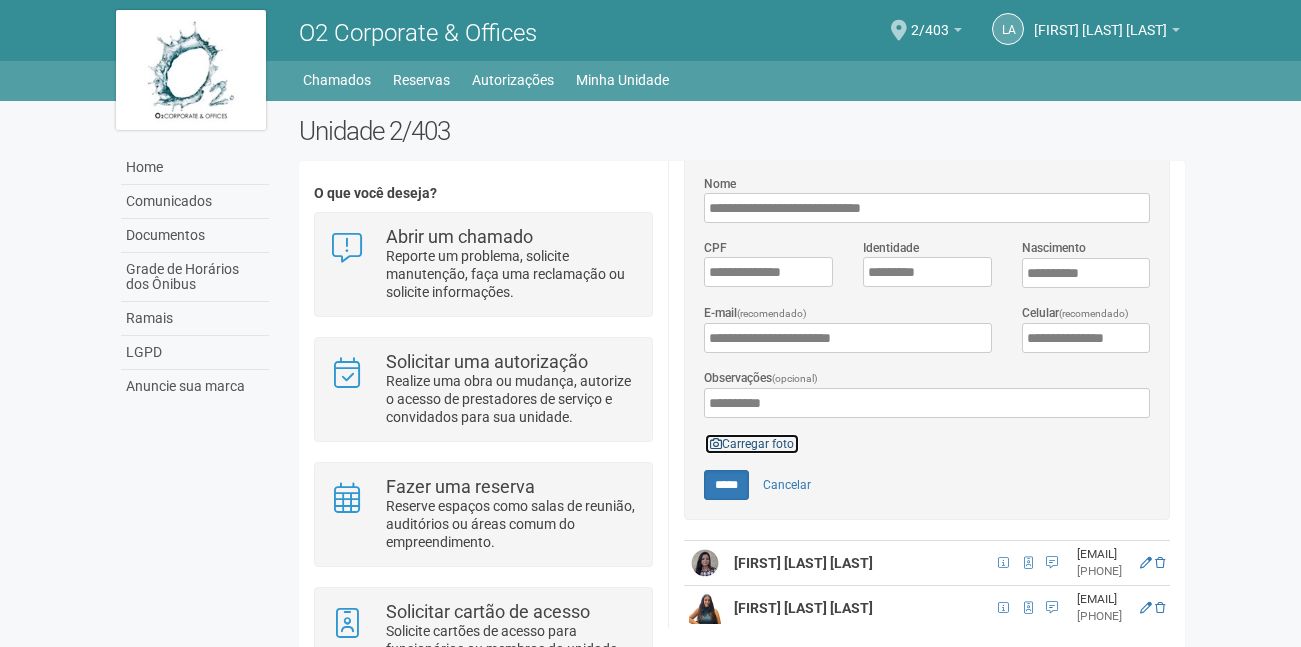 click on "Carregar foto" at bounding box center (752, 444) 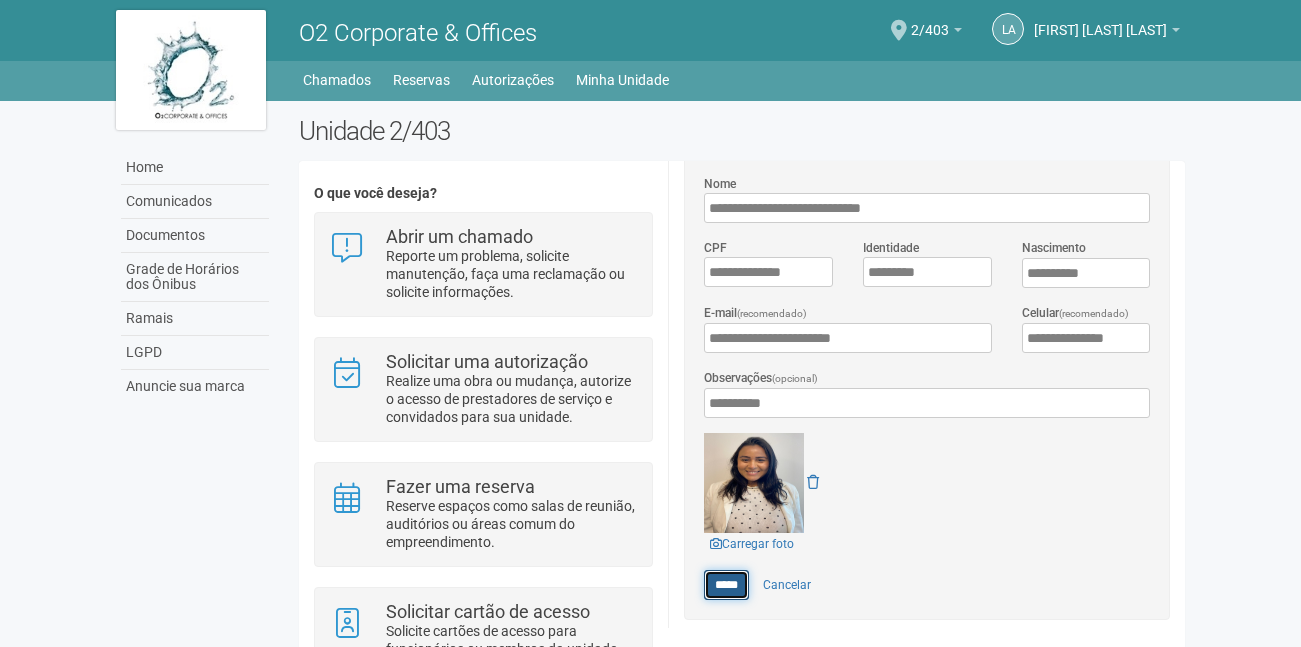 click on "*****" at bounding box center [726, 585] 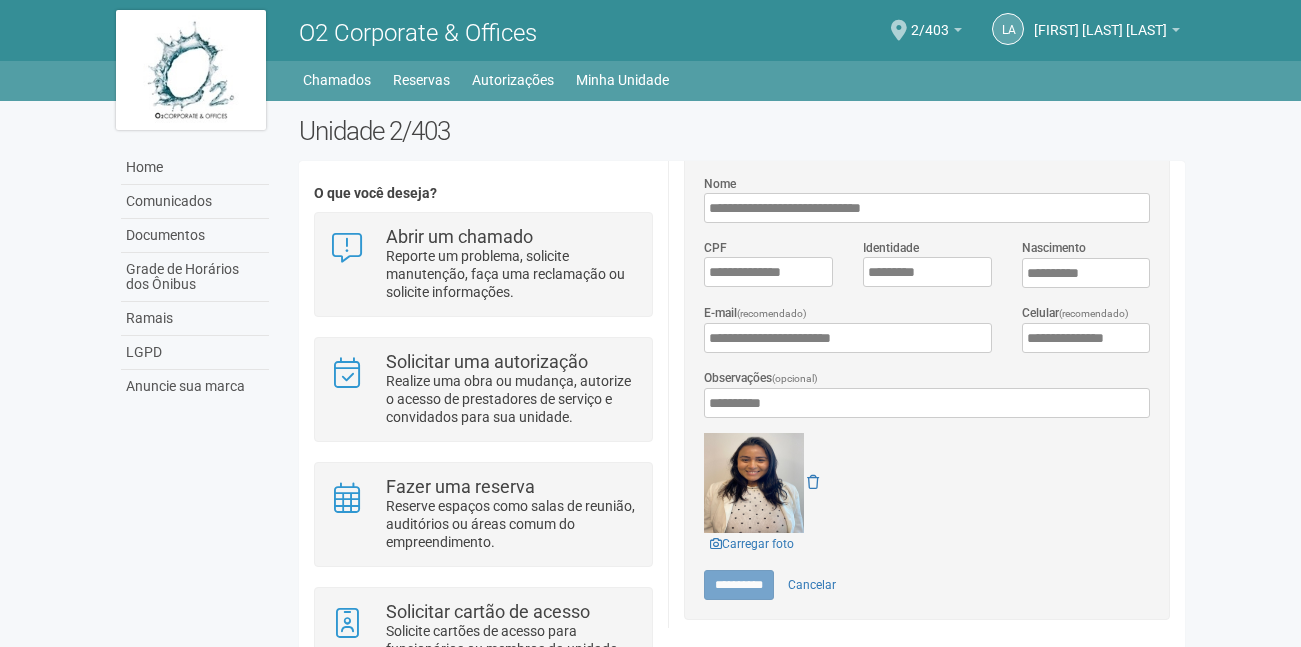 type on "*****" 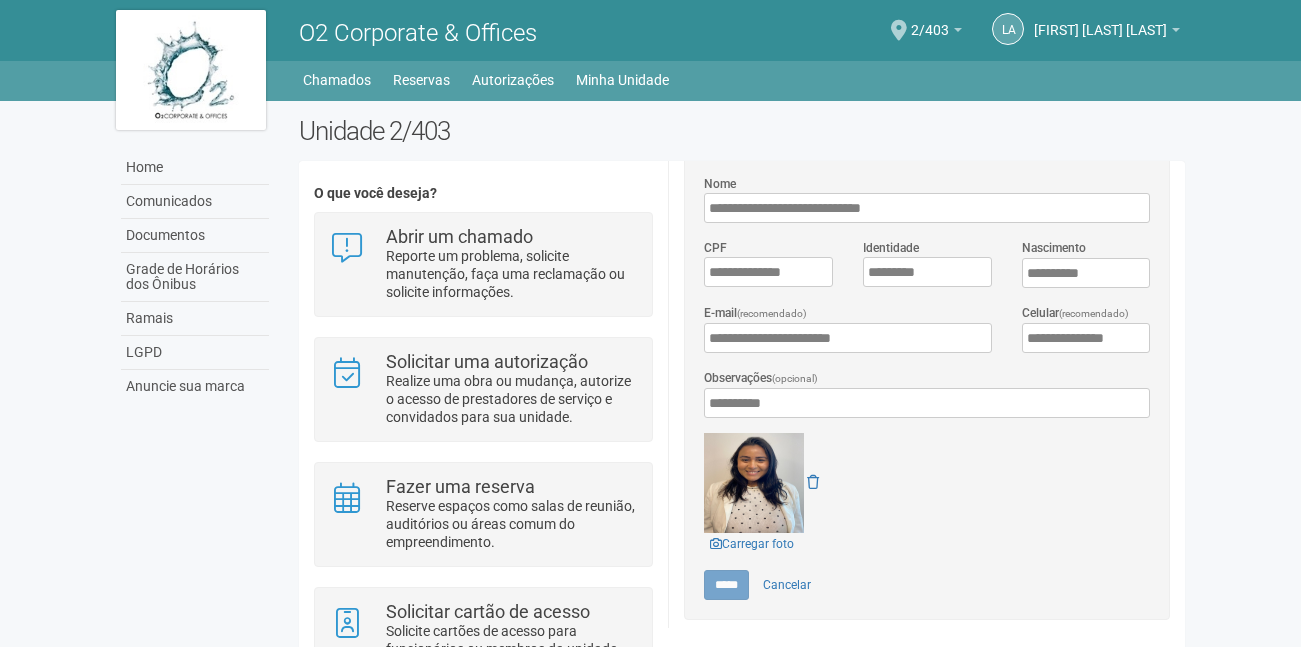 scroll, scrollTop: 0, scrollLeft: 0, axis: both 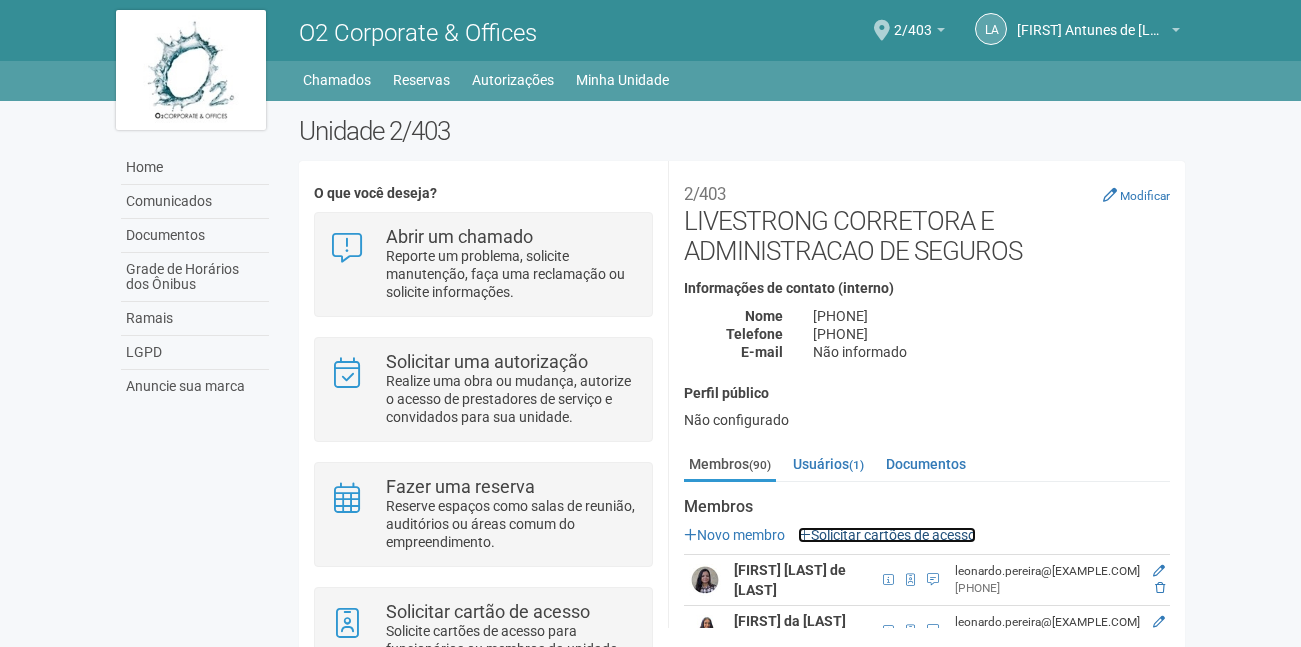 click on "Solicitar cartões de acesso" at bounding box center (887, 535) 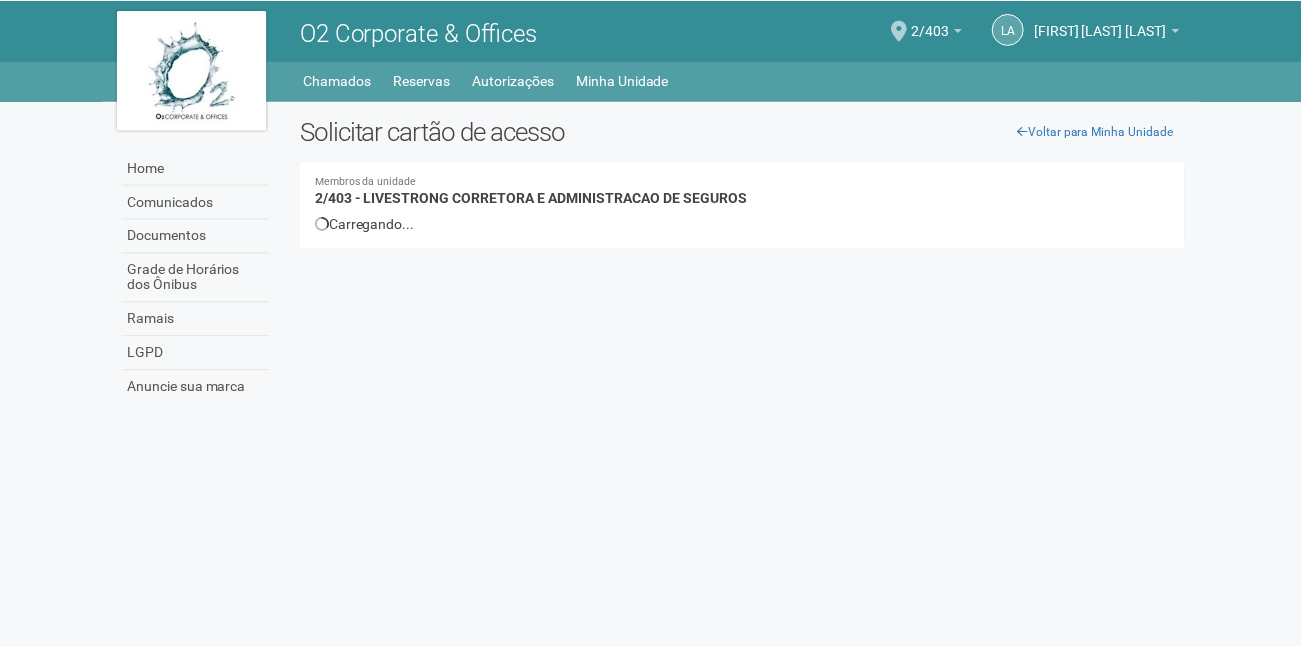 scroll, scrollTop: 0, scrollLeft: 0, axis: both 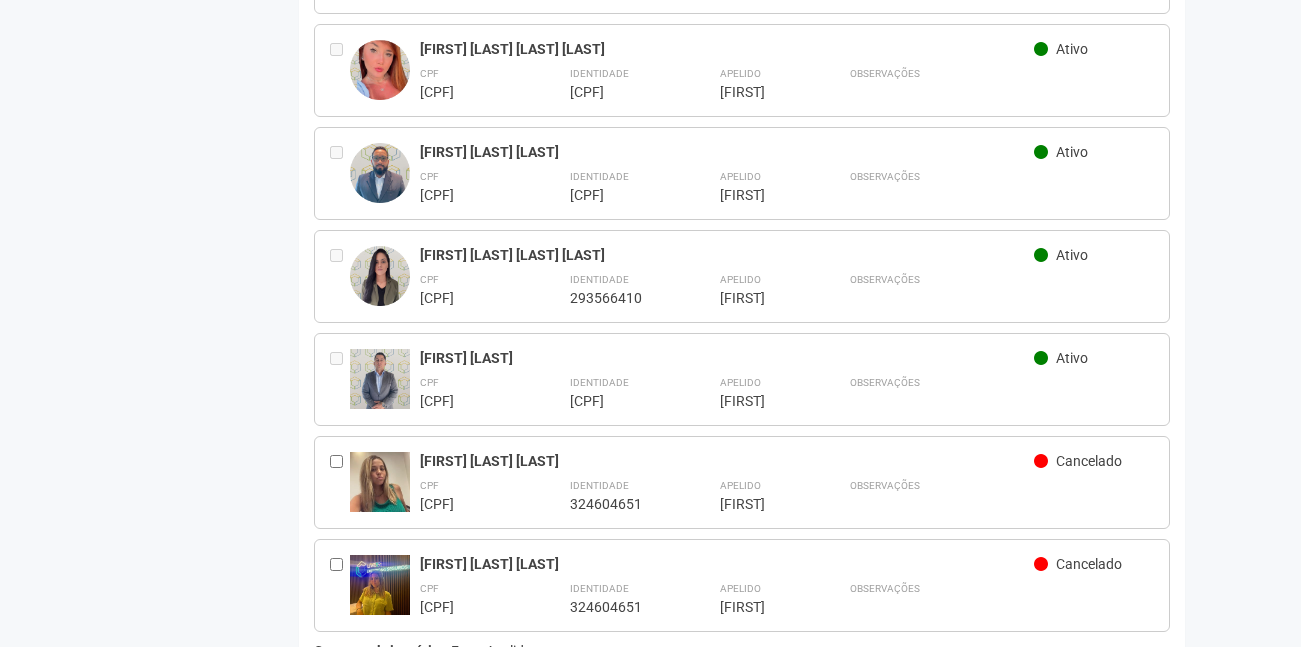 click on "Enviar solicitação" at bounding box center [381, 713] 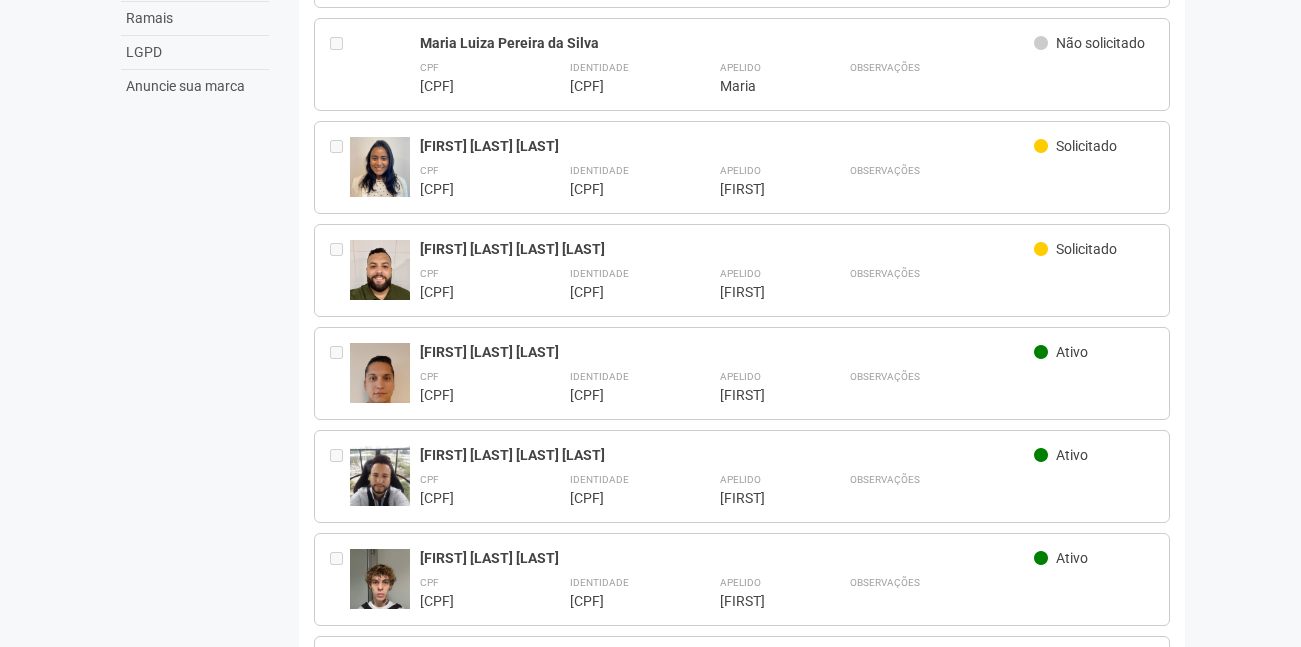 scroll, scrollTop: 0, scrollLeft: 0, axis: both 